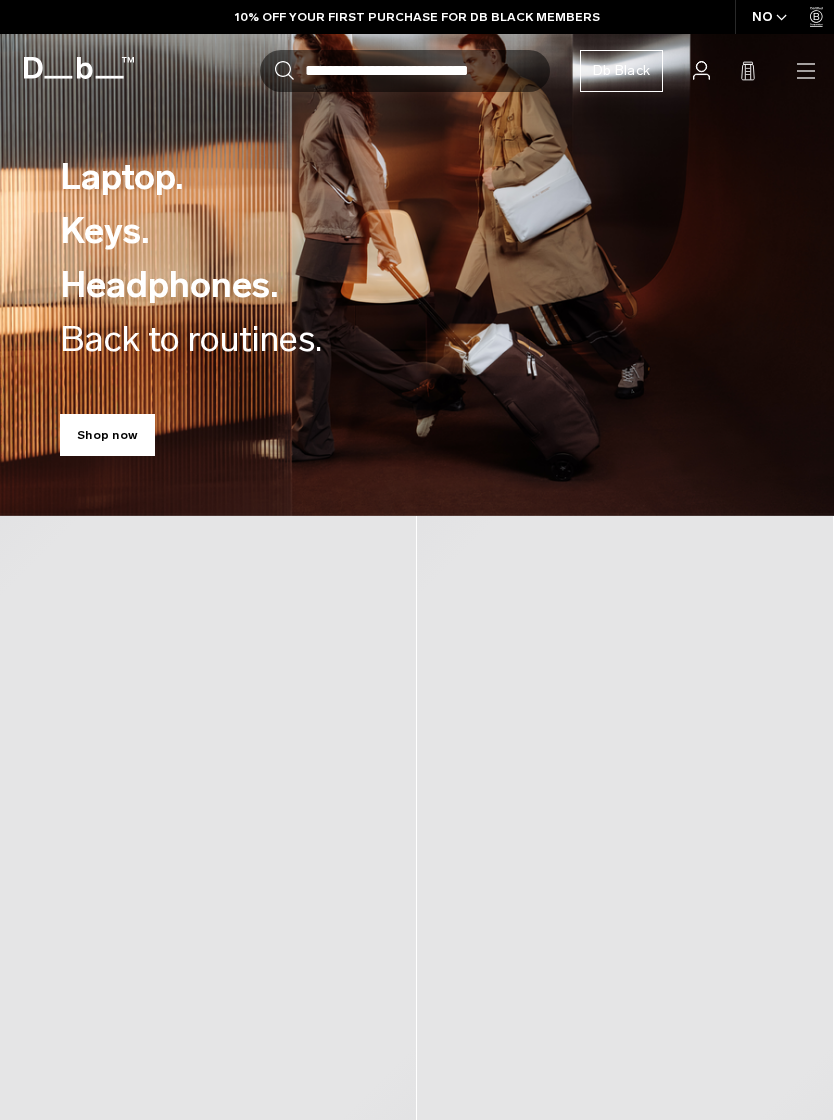 scroll, scrollTop: 0, scrollLeft: 0, axis: both 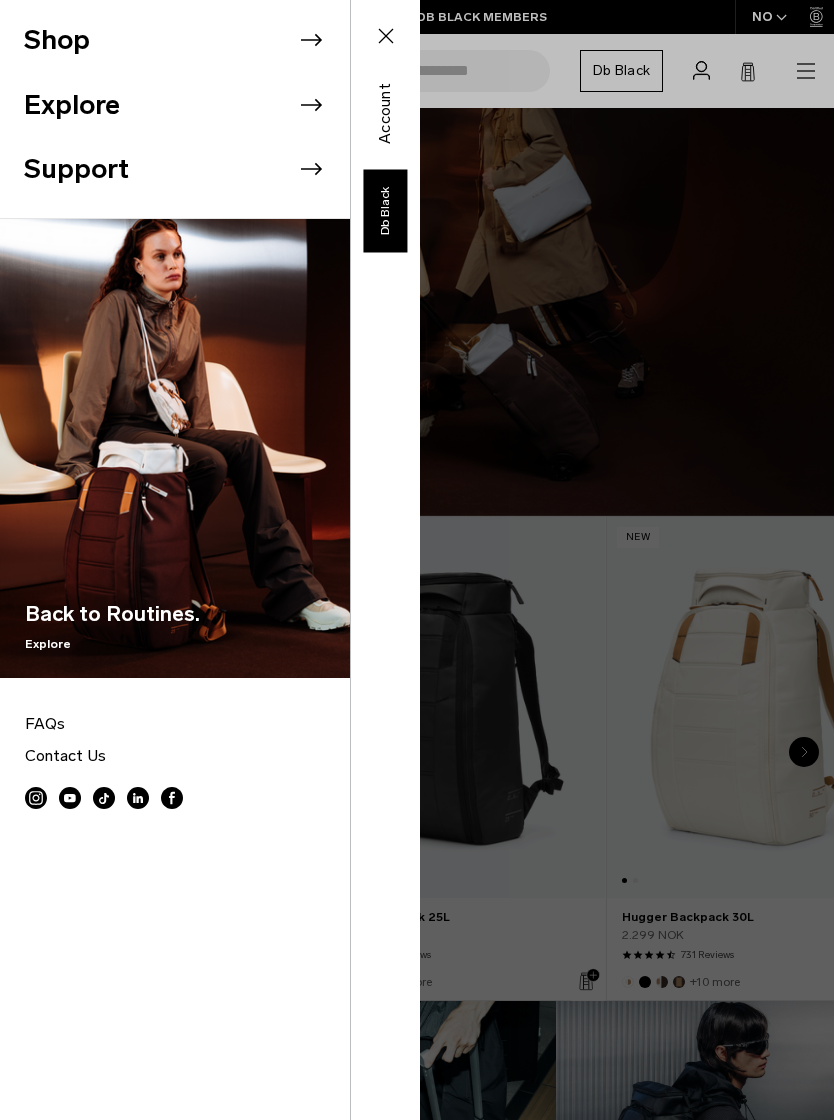 click on "Shop
Explore
Support
Back to Routines." at bounding box center (210, 560) 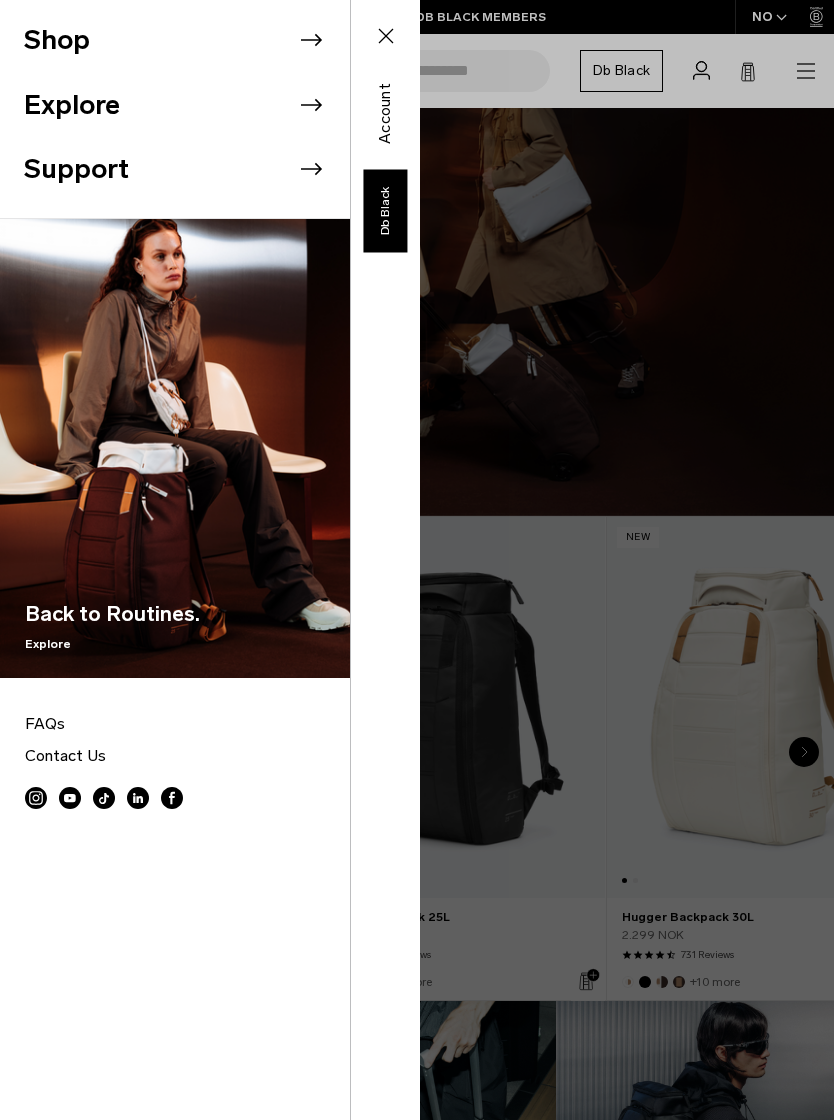 click on "Shop" at bounding box center (187, 40) 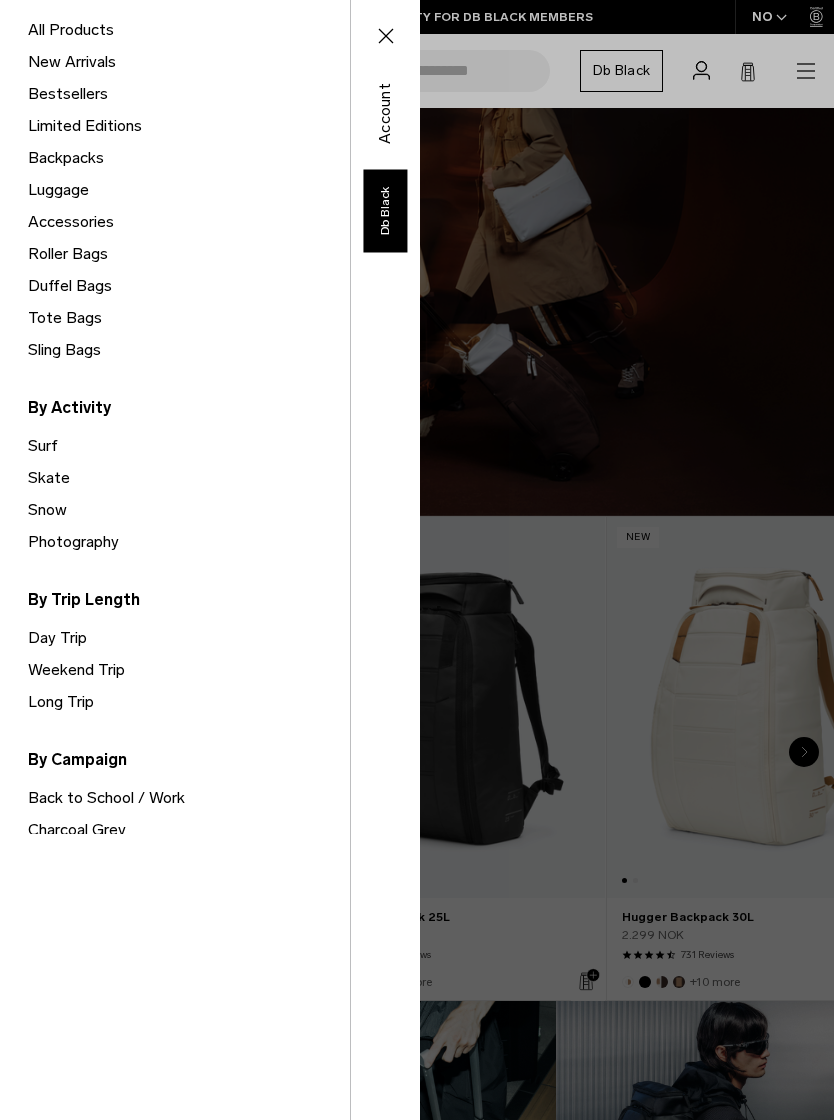scroll, scrollTop: 188, scrollLeft: 0, axis: vertical 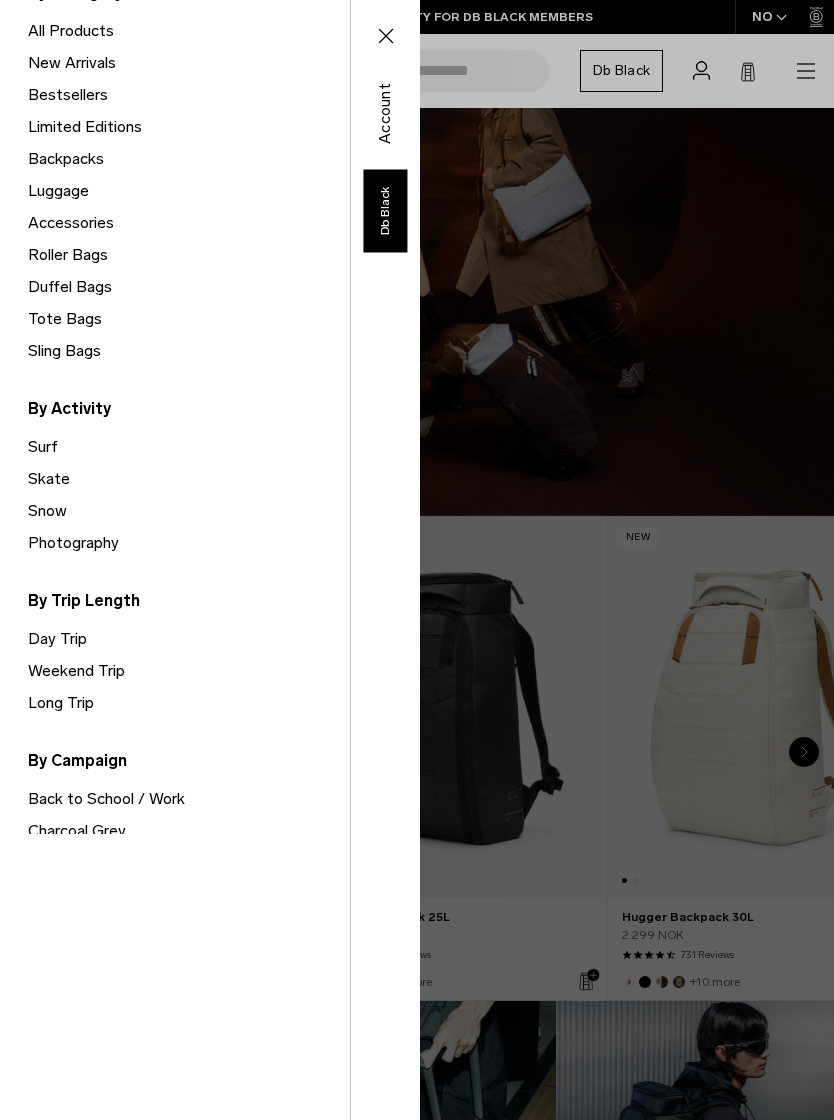 click on "Shop
Explore
Support
Back to Routines." at bounding box center (210, 560) 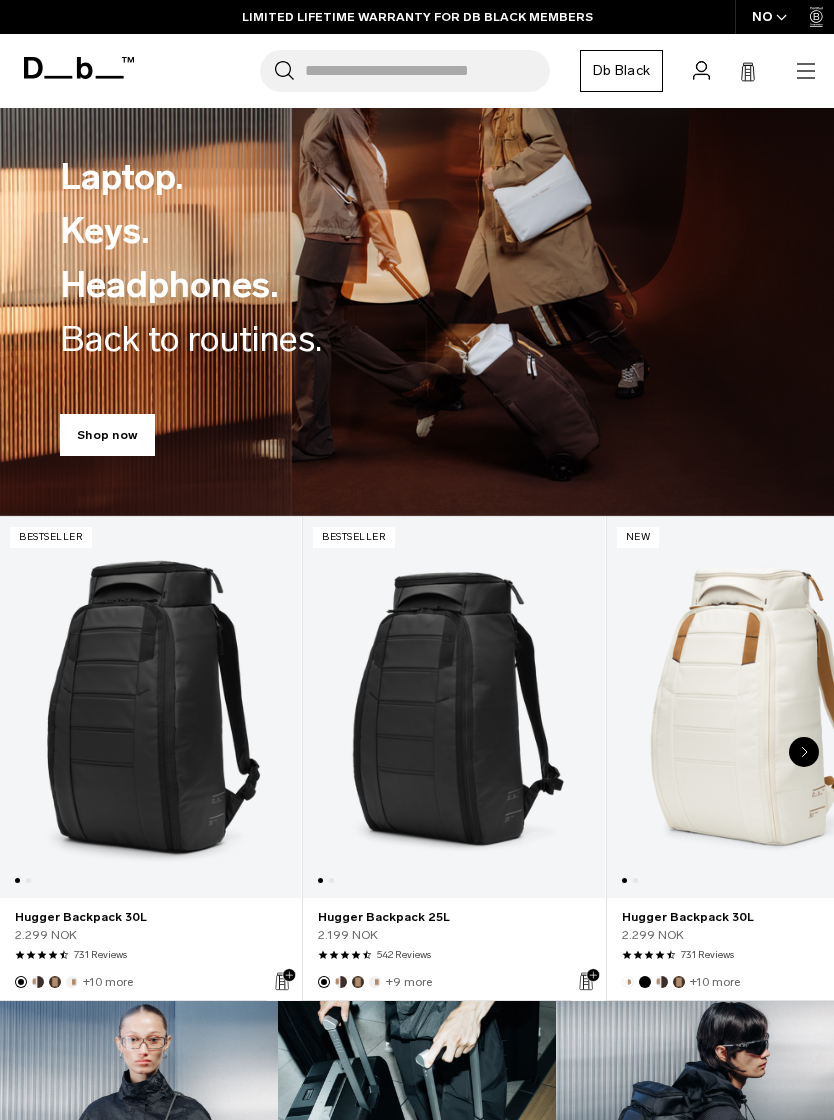 scroll, scrollTop: 151, scrollLeft: 0, axis: vertical 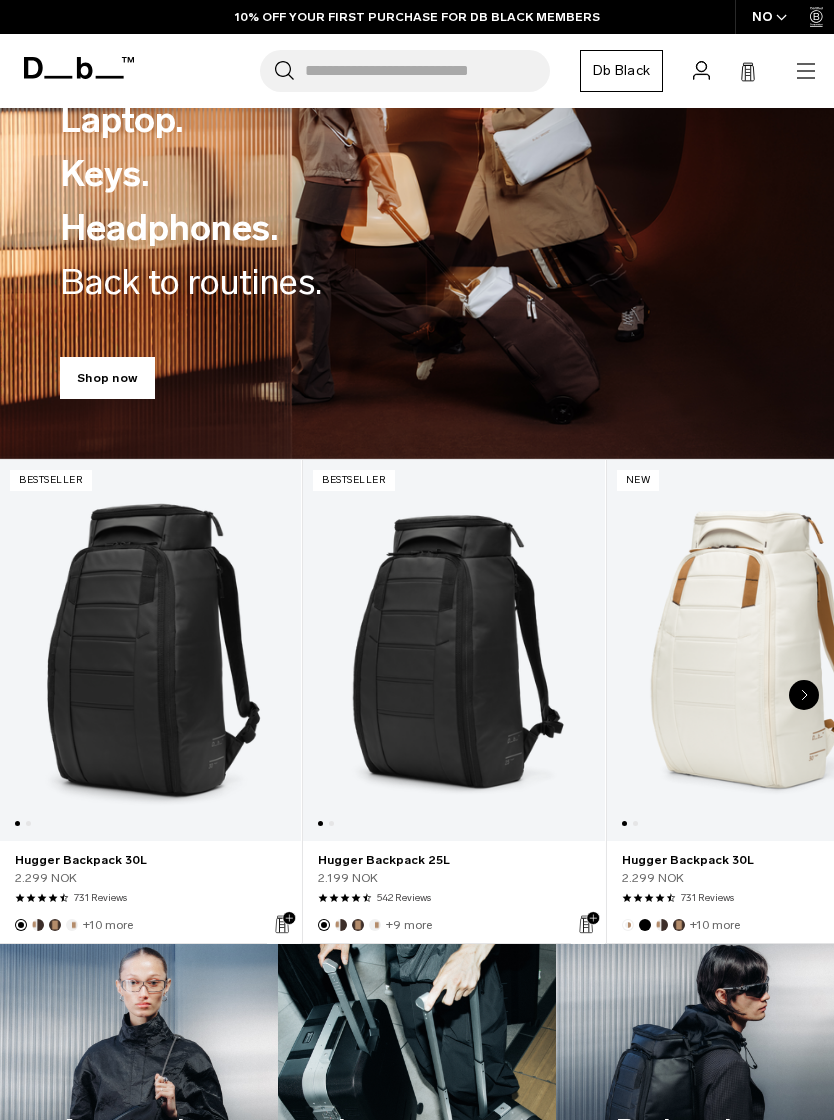 click 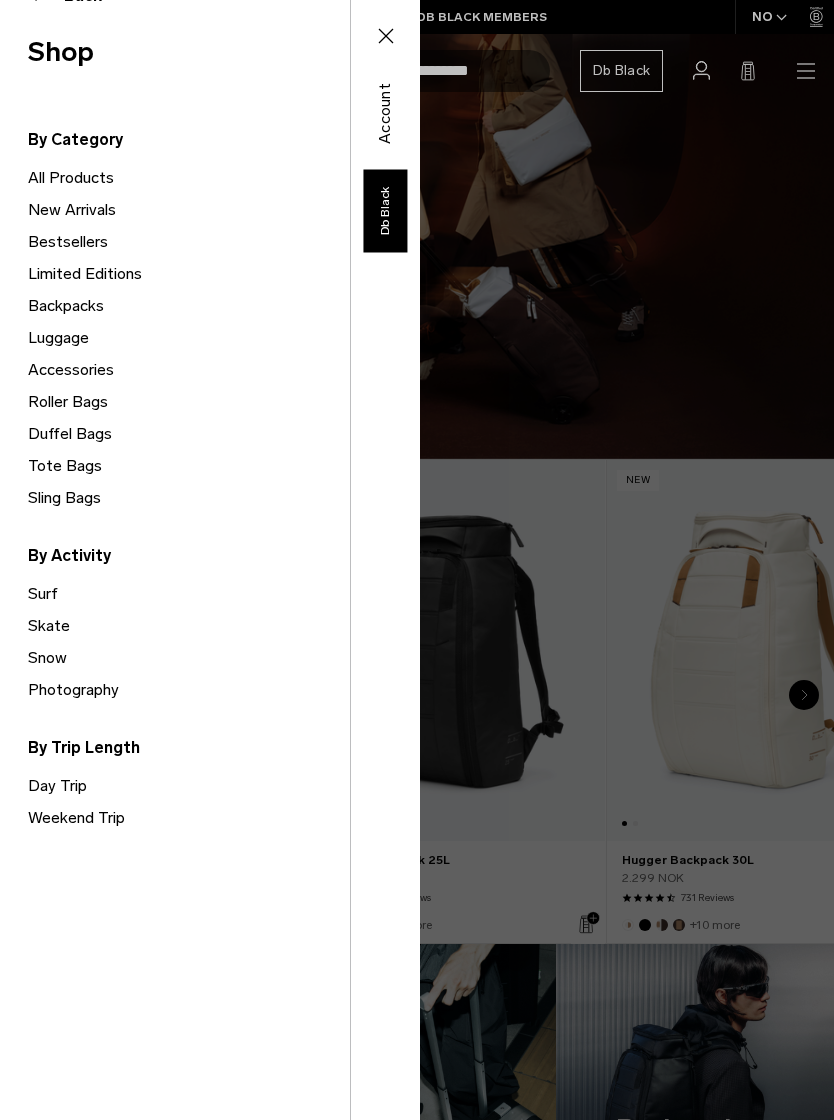 scroll, scrollTop: 34, scrollLeft: 0, axis: vertical 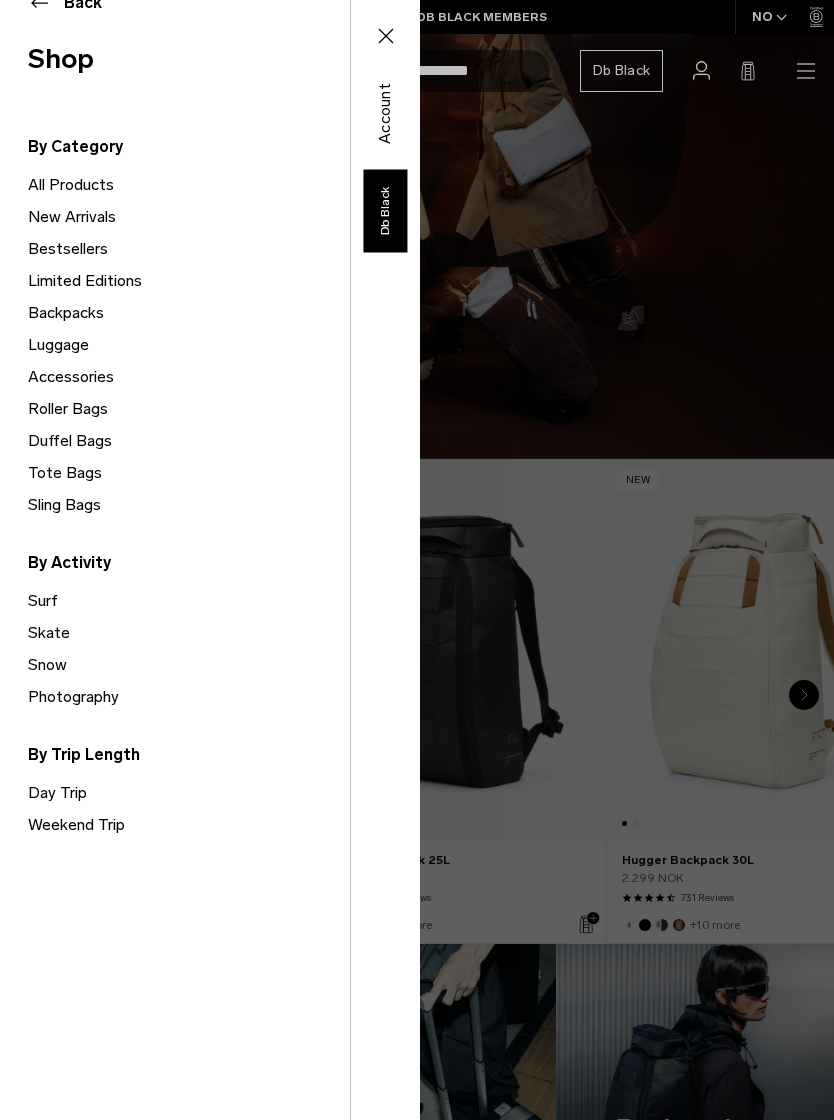 click on "Accessories" at bounding box center (189, 377) 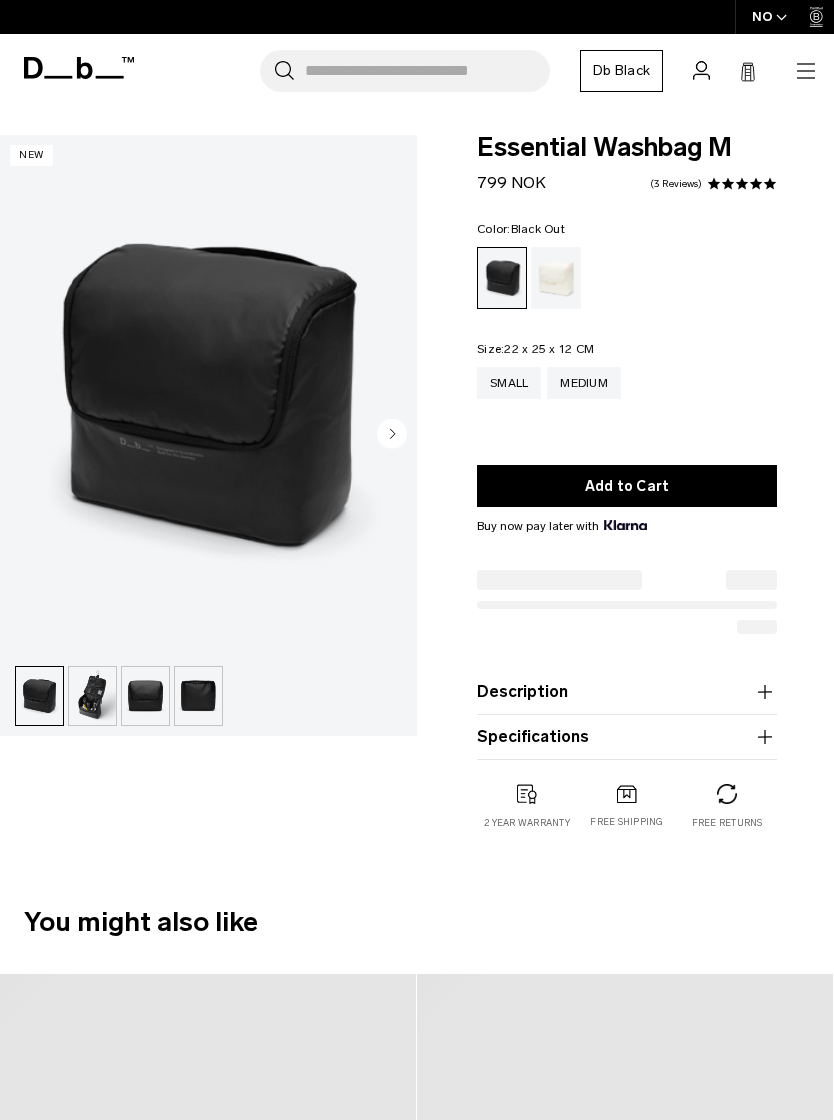 scroll, scrollTop: 121, scrollLeft: 0, axis: vertical 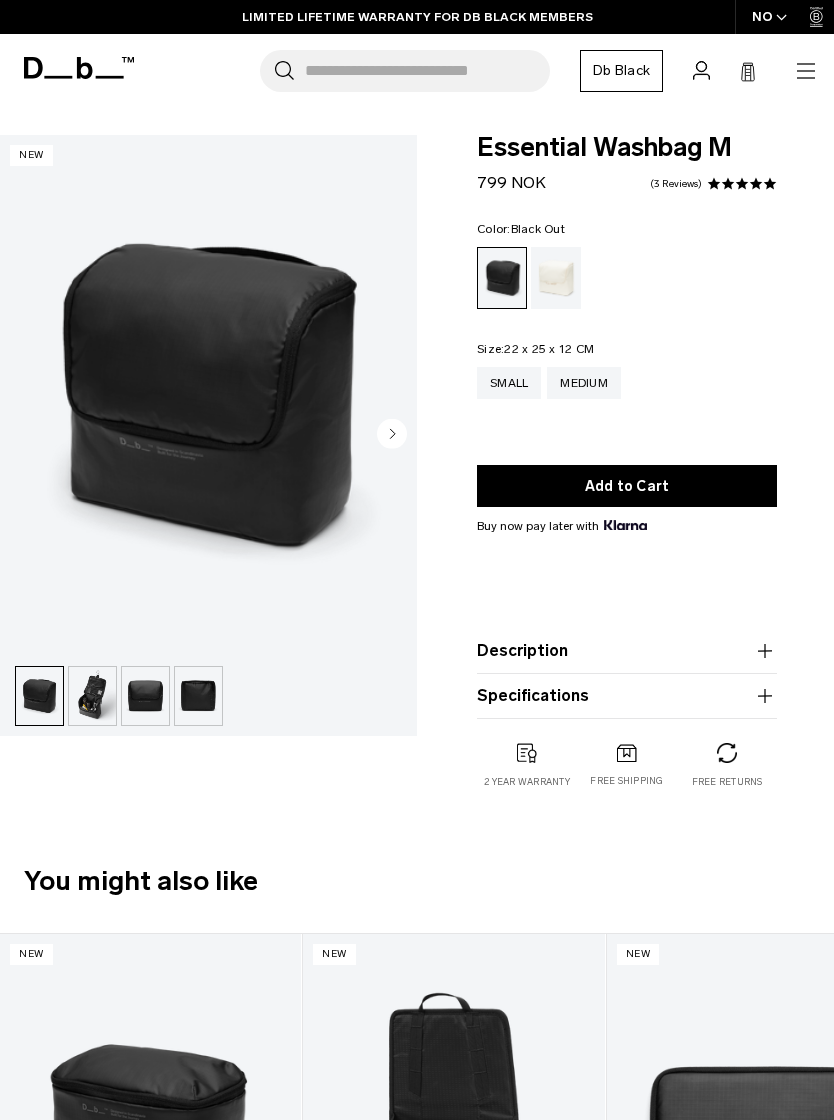 click on "Search for Bags, Luggage..." at bounding box center (427, 71) 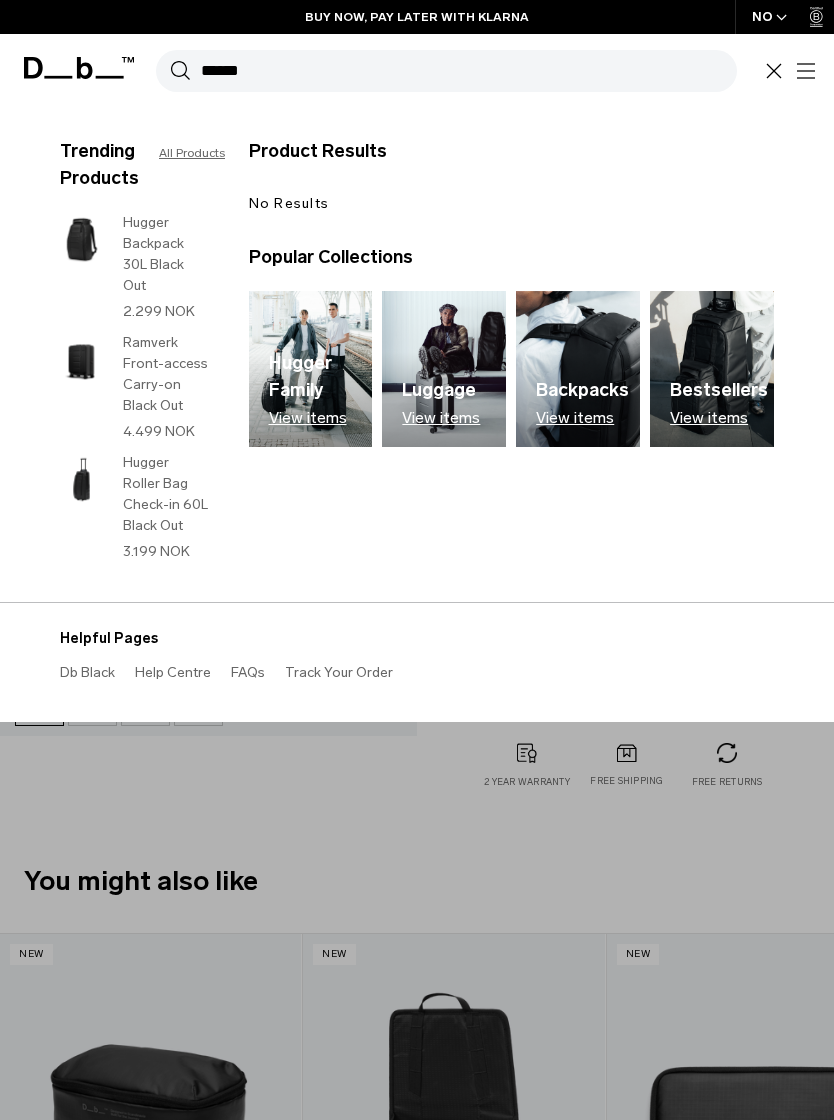 type on "******" 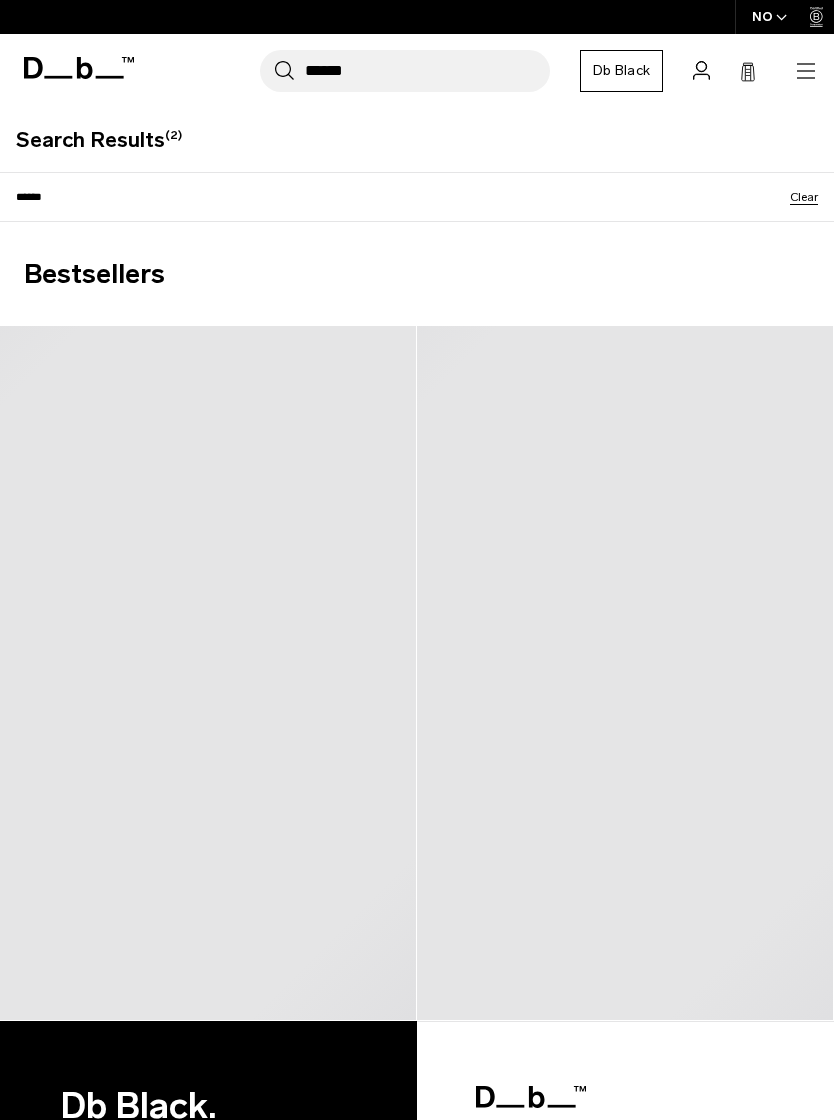 scroll, scrollTop: 0, scrollLeft: 0, axis: both 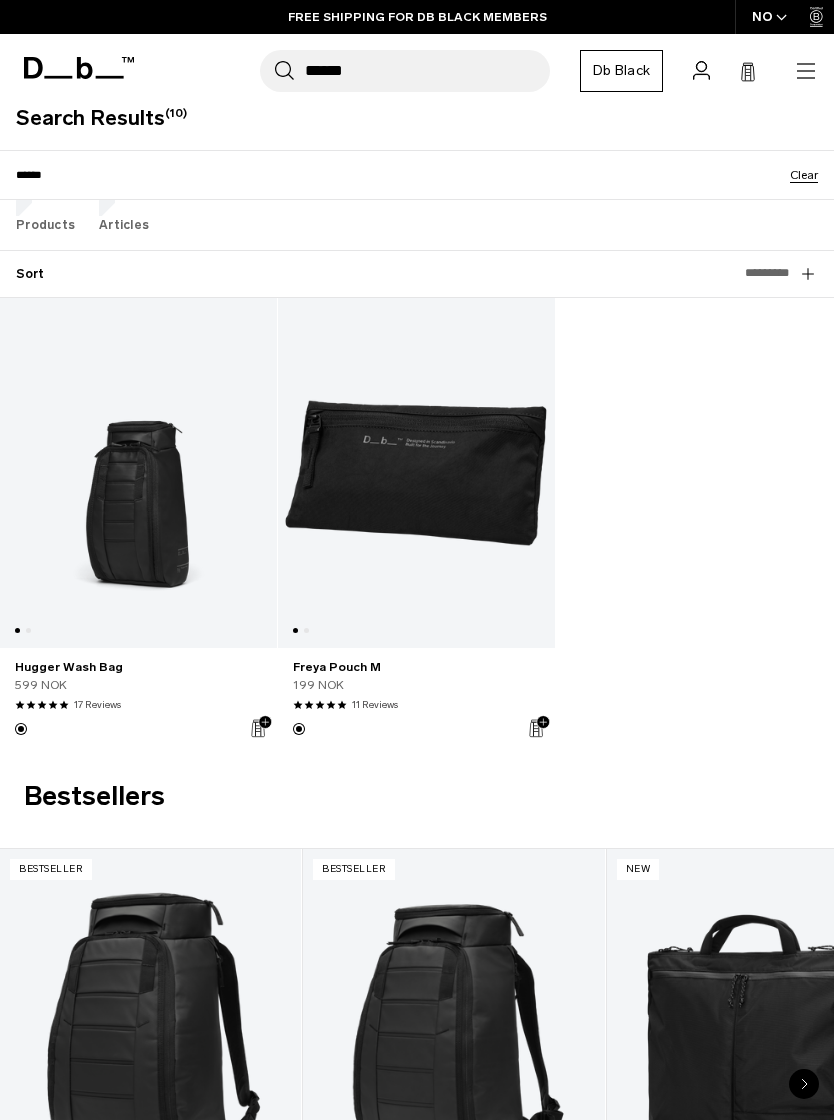 click on "Freya Pouch M" at bounding box center (416, 667) 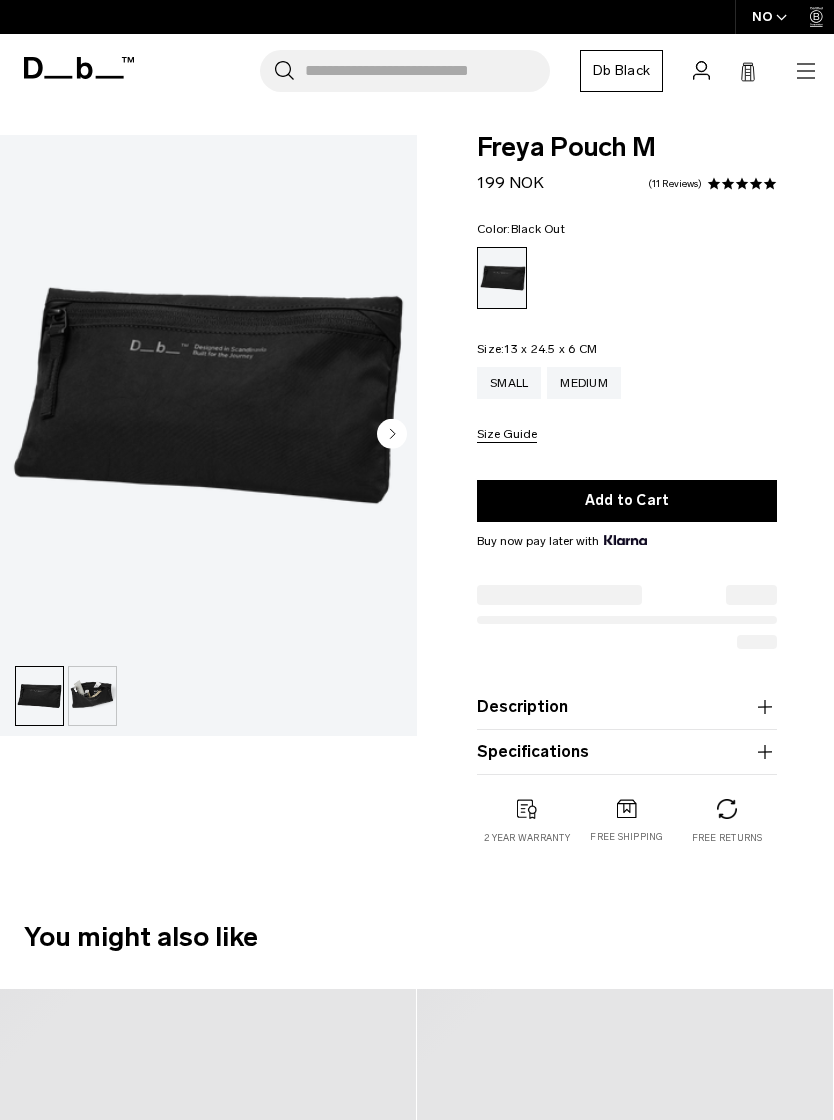 scroll, scrollTop: 0, scrollLeft: 0, axis: both 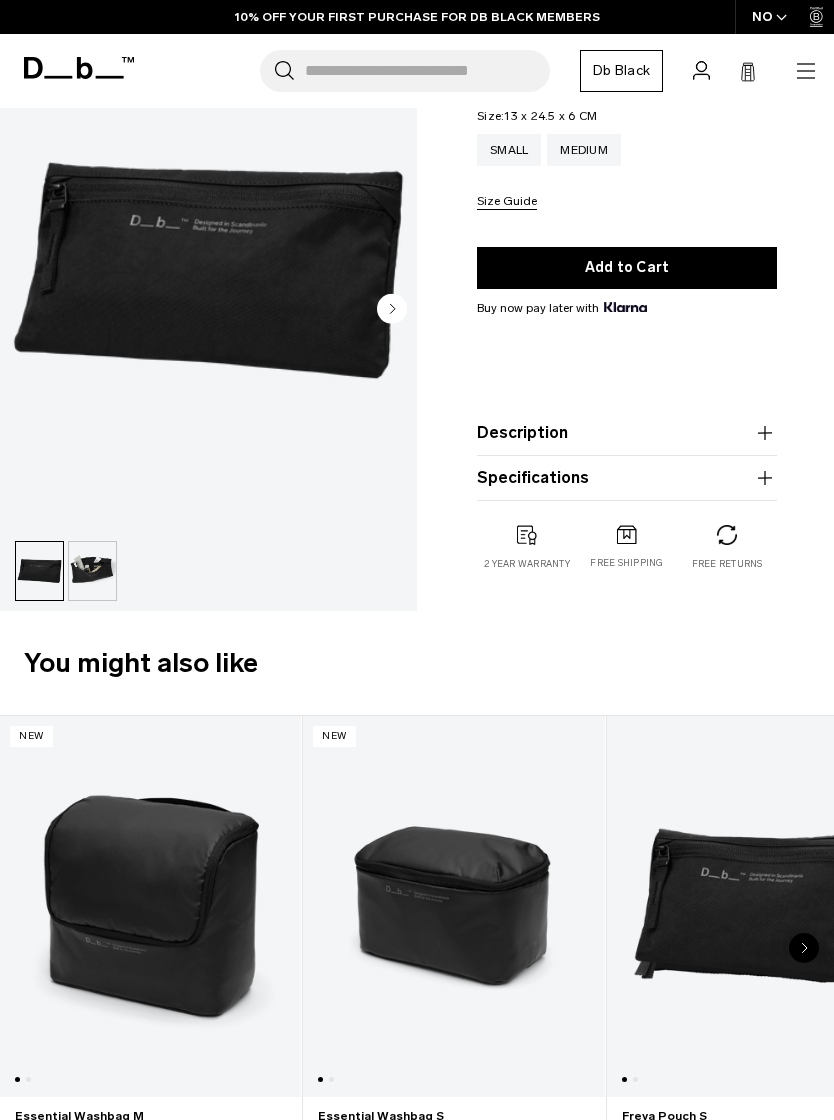 click at bounding box center [92, 571] 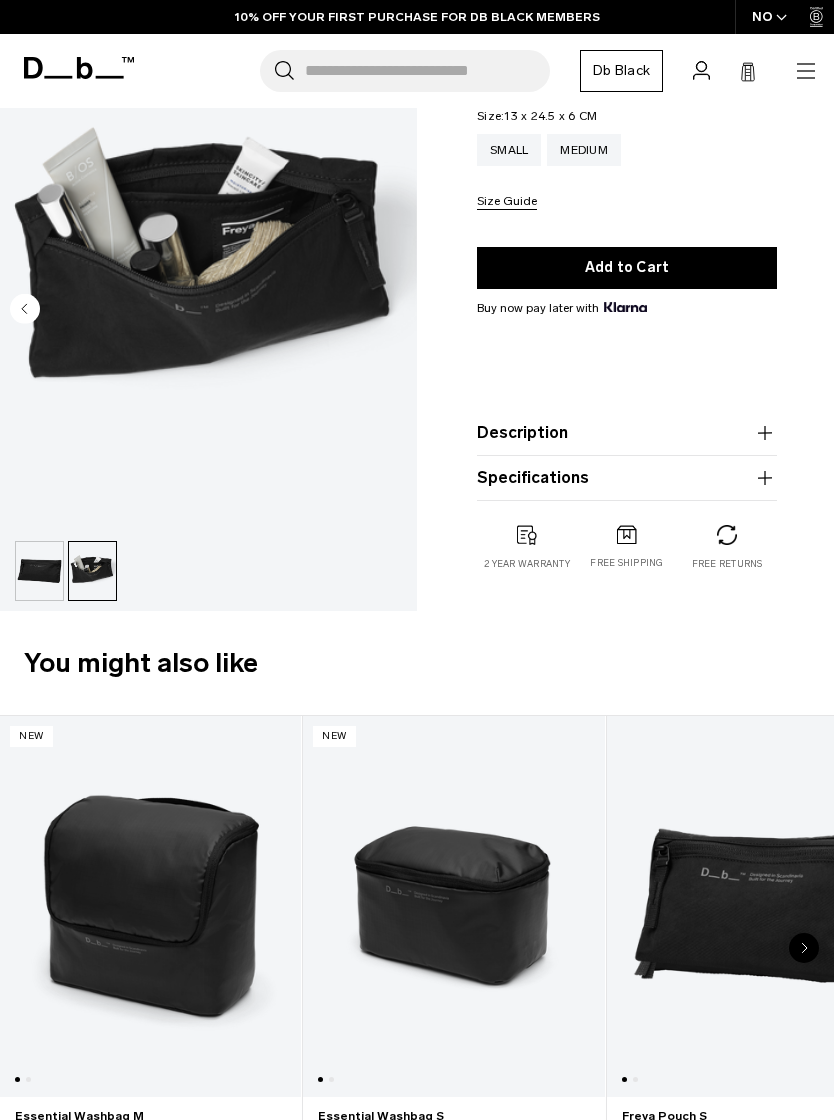click at bounding box center [39, 571] 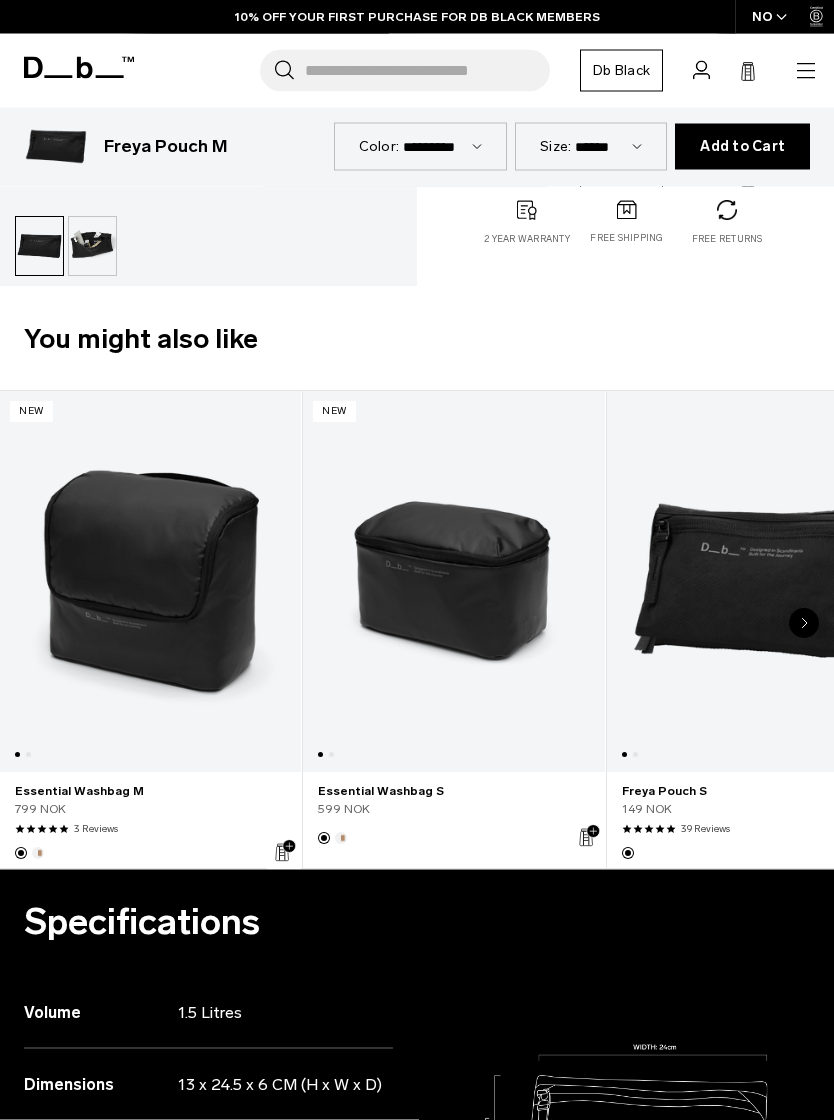 scroll, scrollTop: 617, scrollLeft: 0, axis: vertical 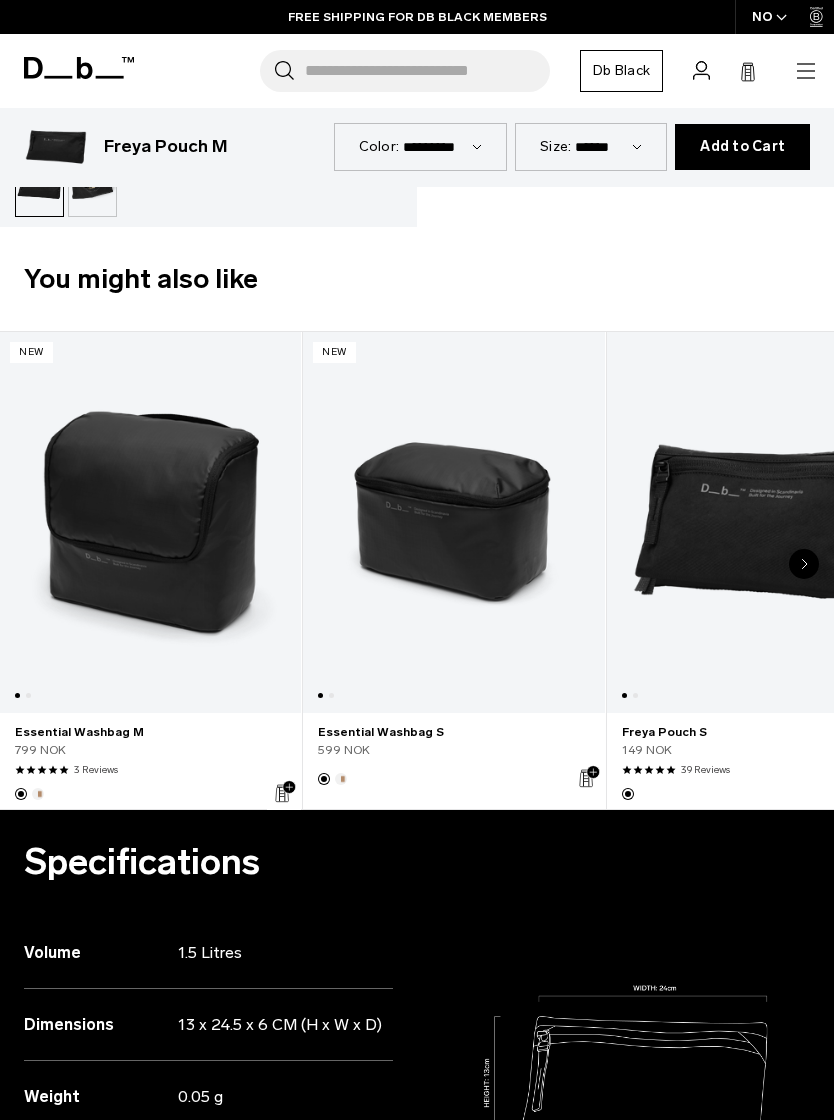 click at bounding box center (804, 564) 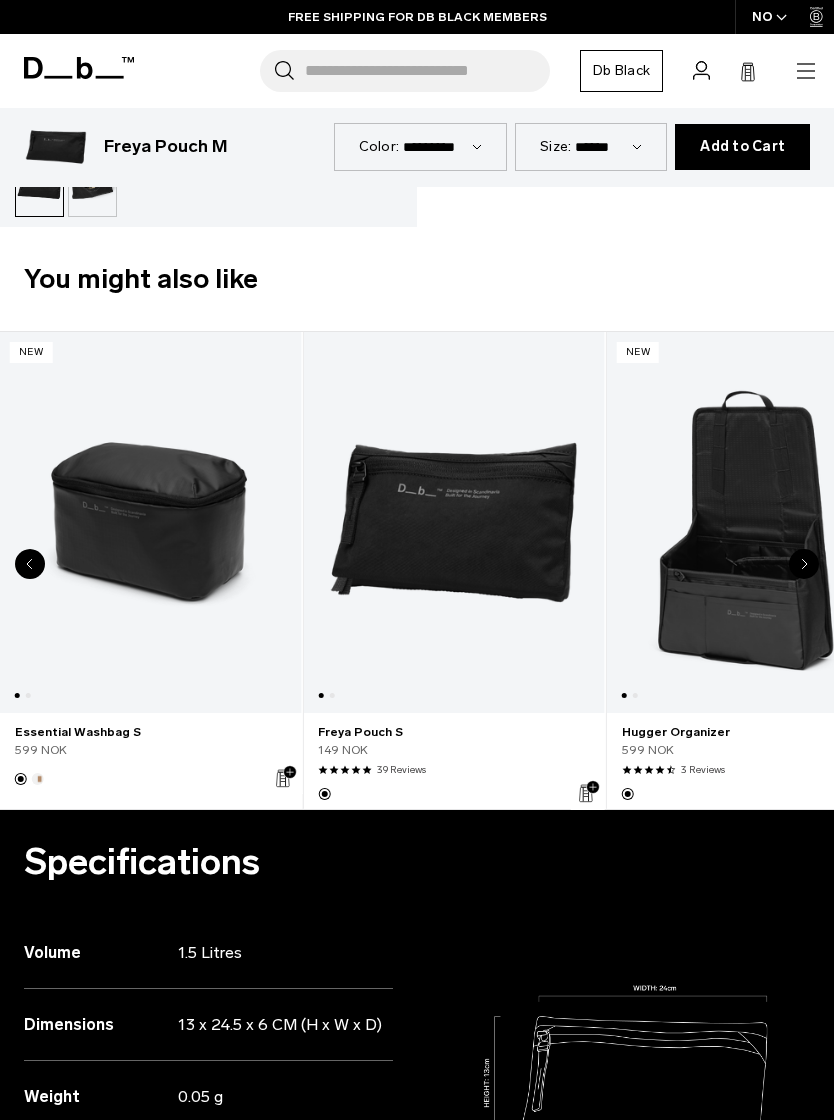 click 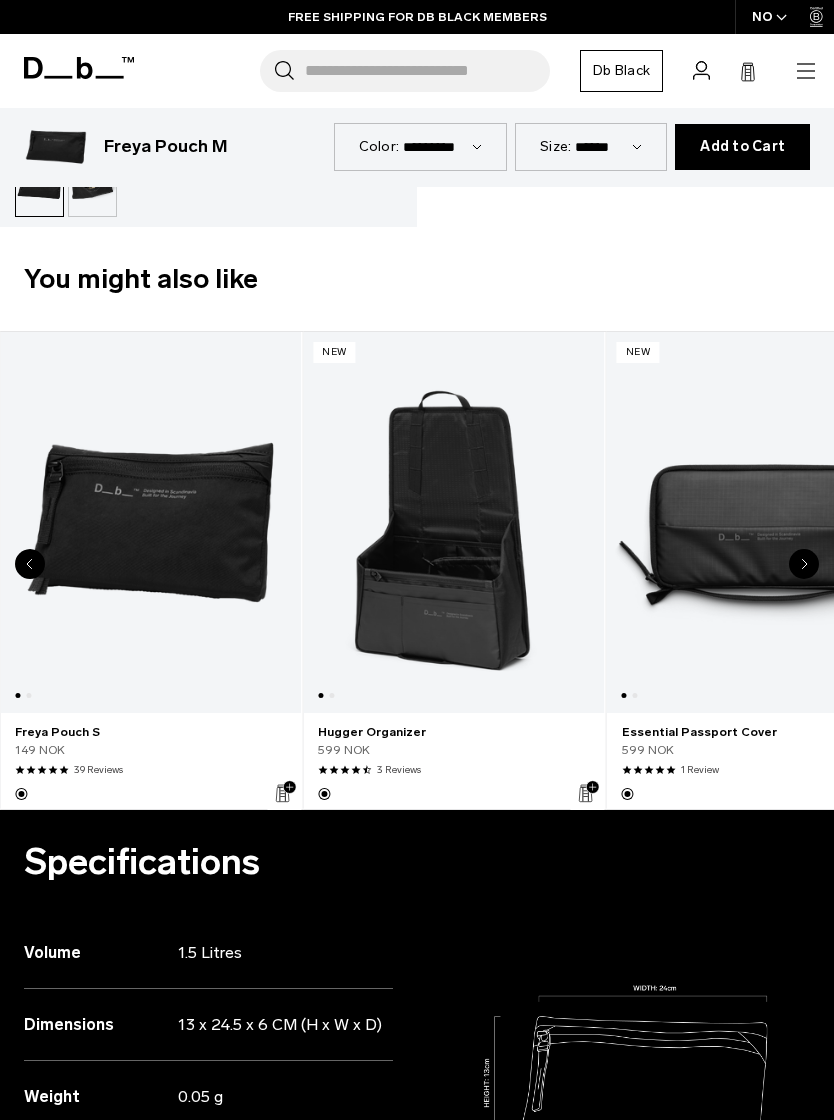 click 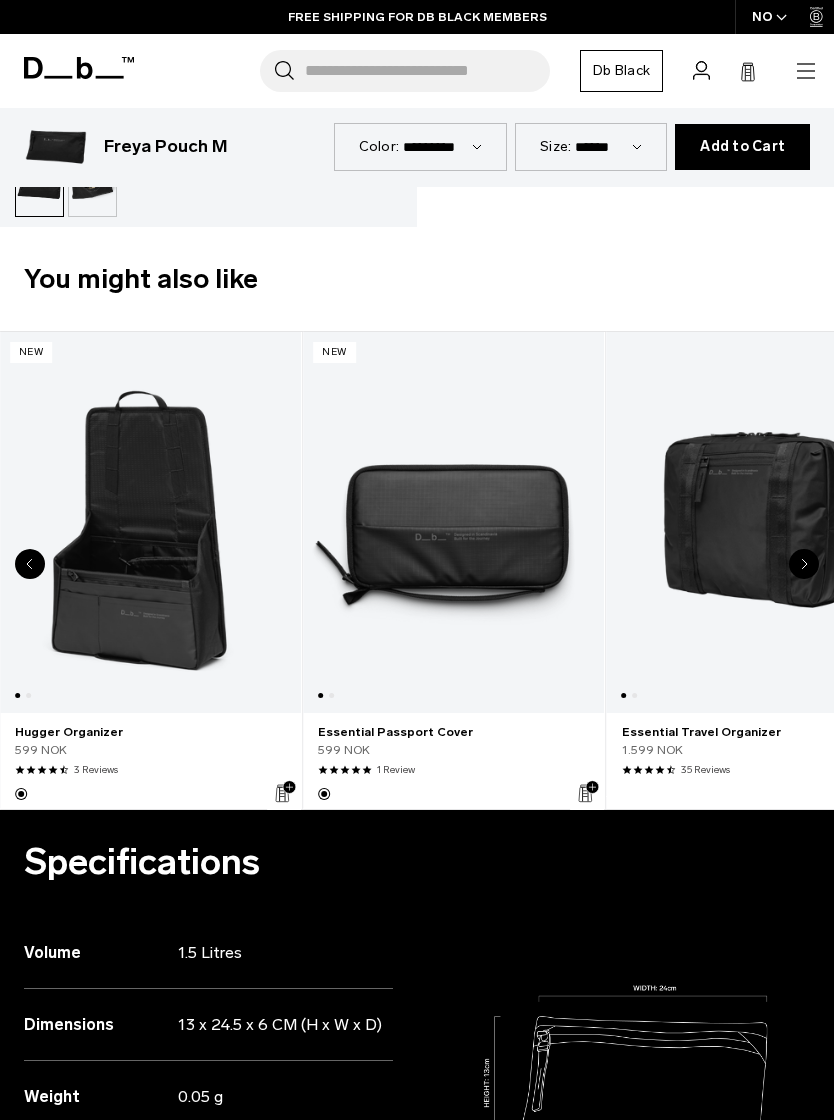 click at bounding box center (804, 564) 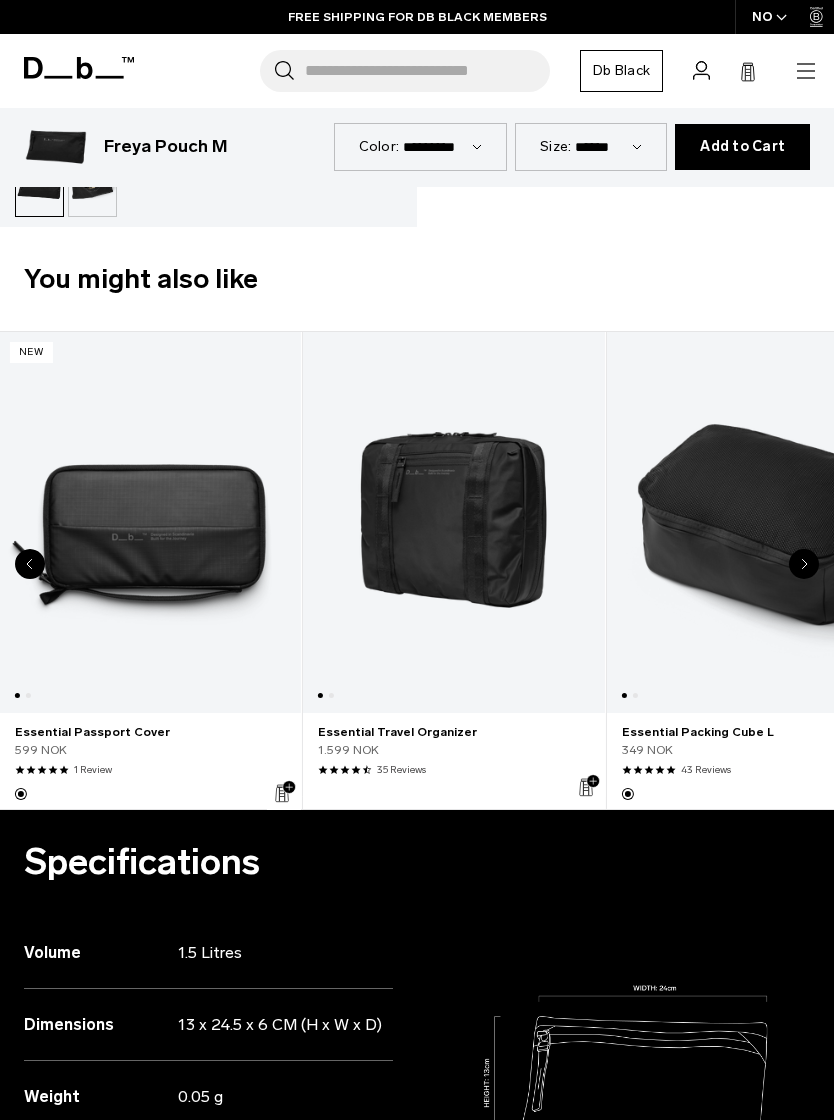 click at bounding box center (804, 564) 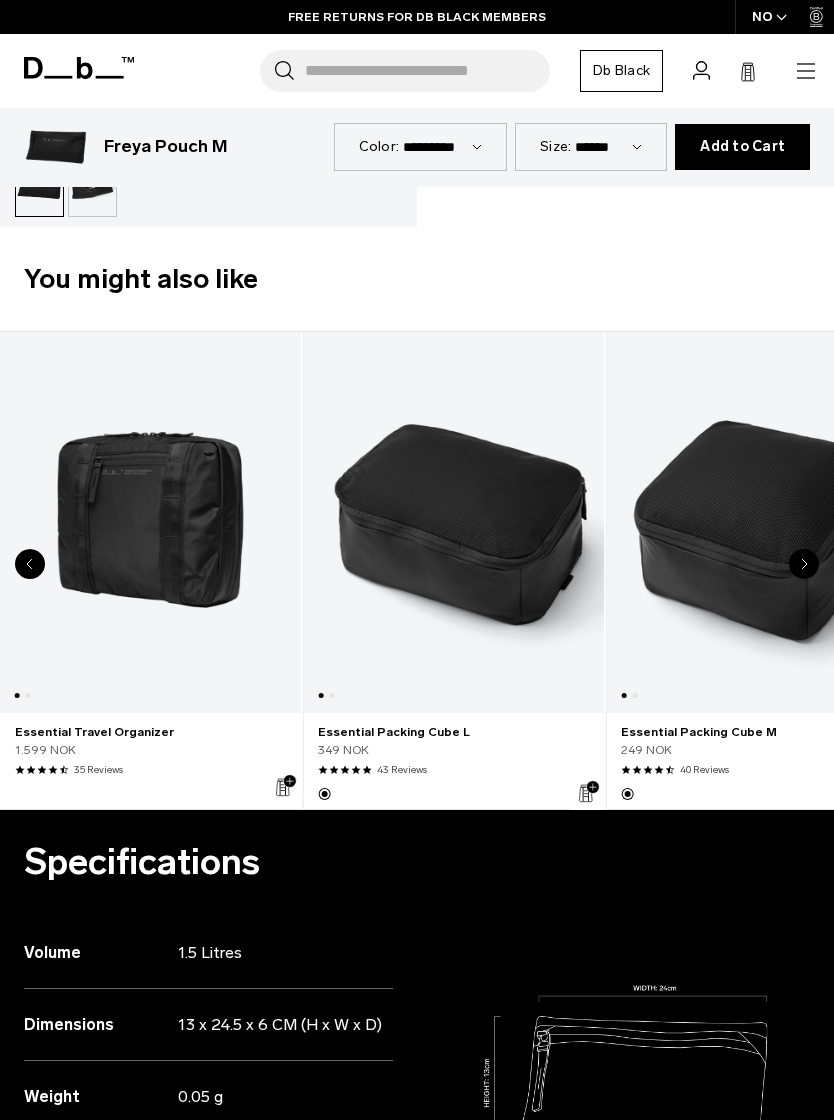 click at bounding box center (756, 522) 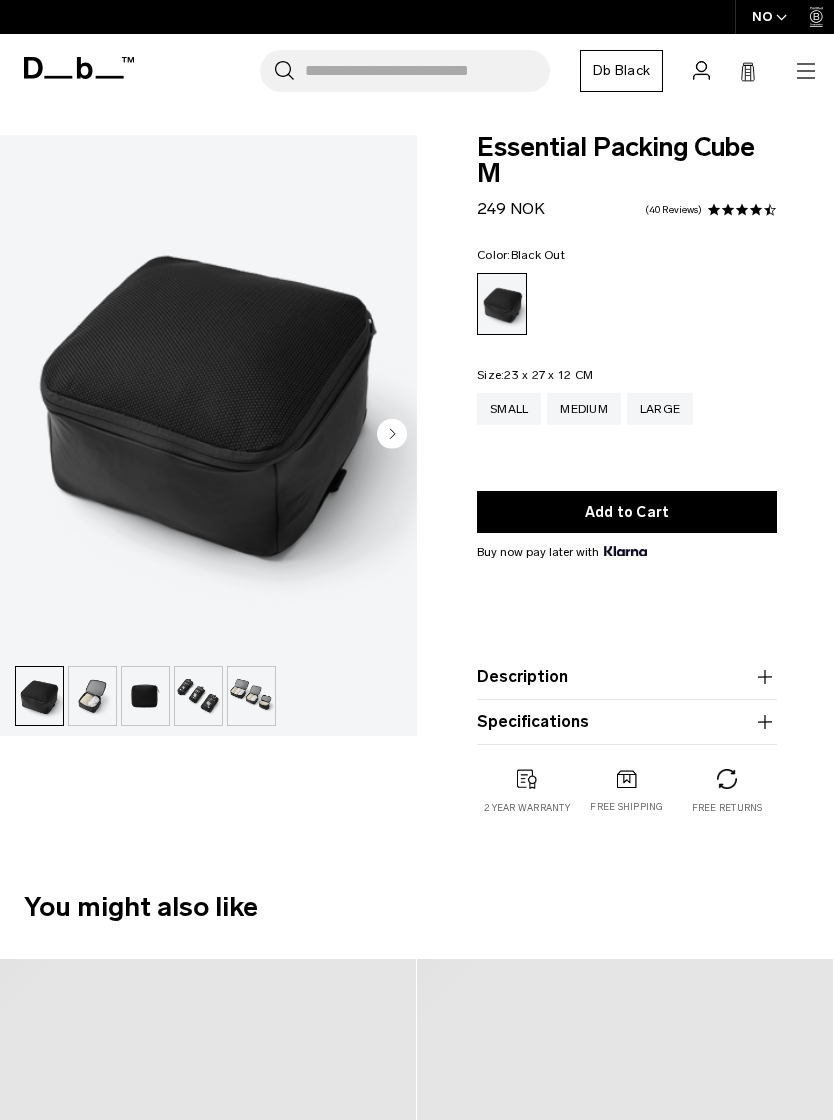 scroll, scrollTop: 0, scrollLeft: 0, axis: both 